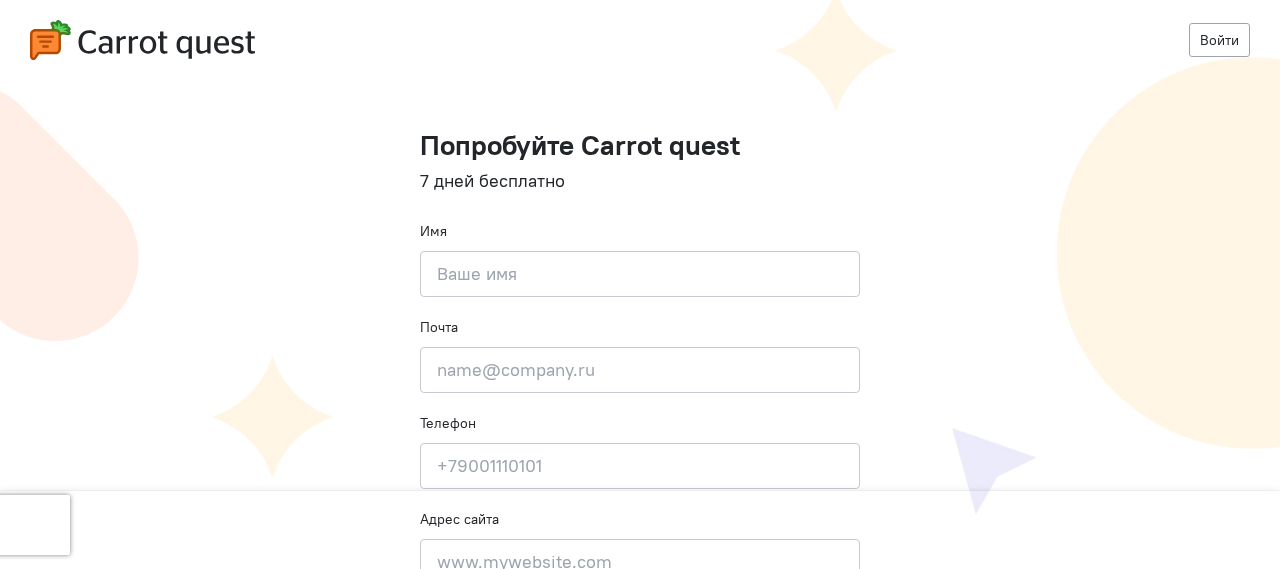 scroll, scrollTop: 0, scrollLeft: 0, axis: both 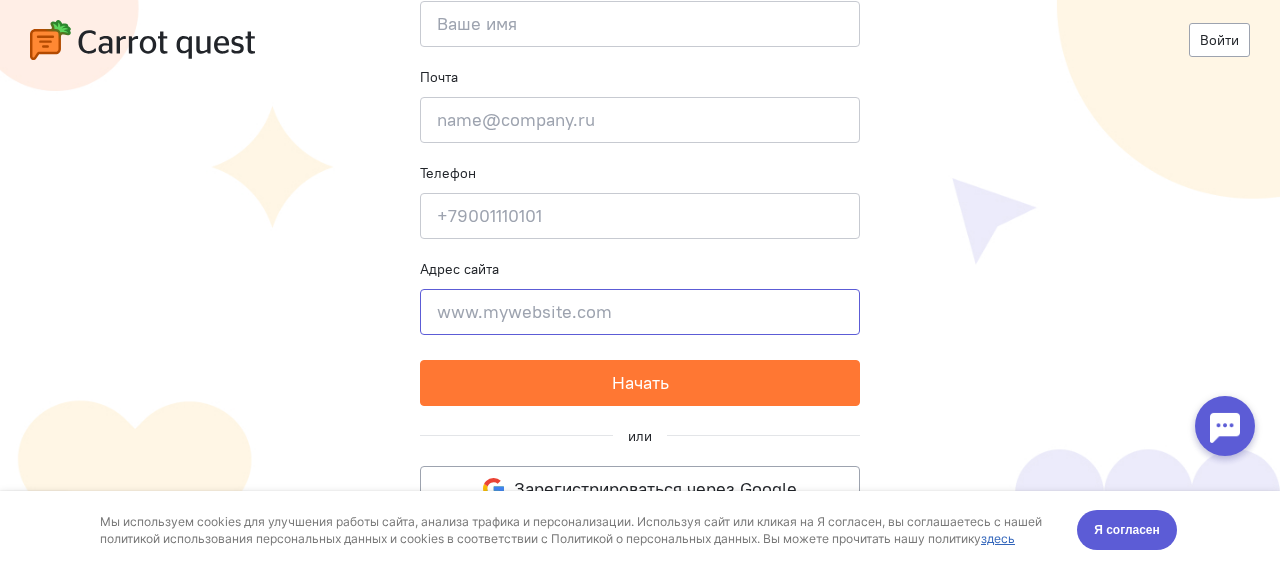 click 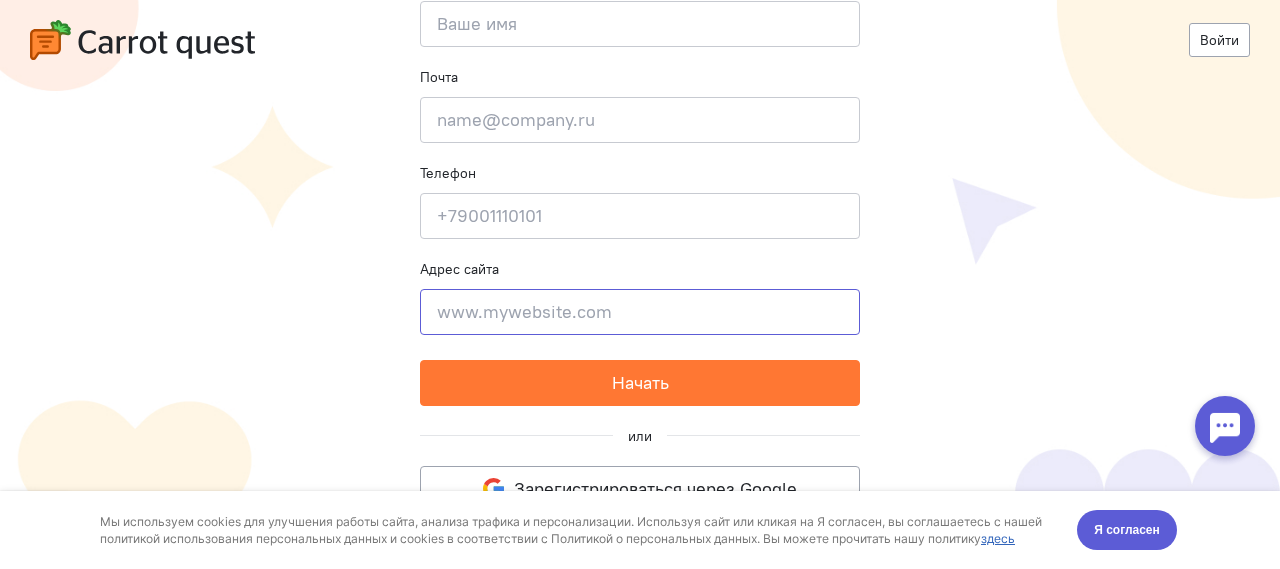 paste on "https://stop-shtraf-moskva.ru/instruction" 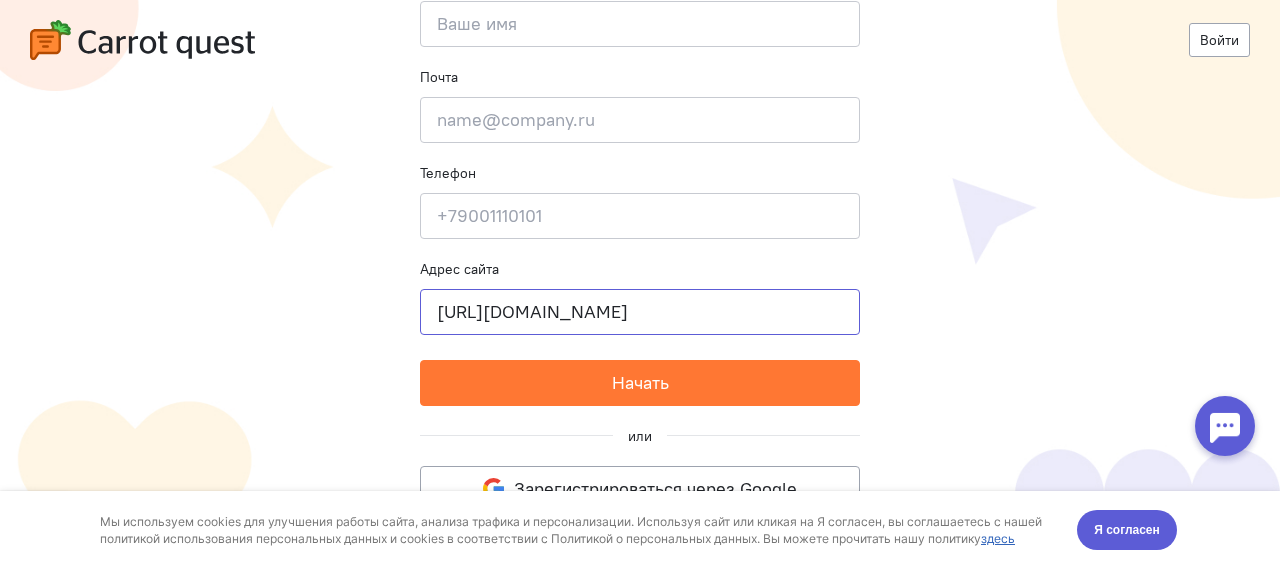 type on "https://stop-shtraf-moskva.ru" 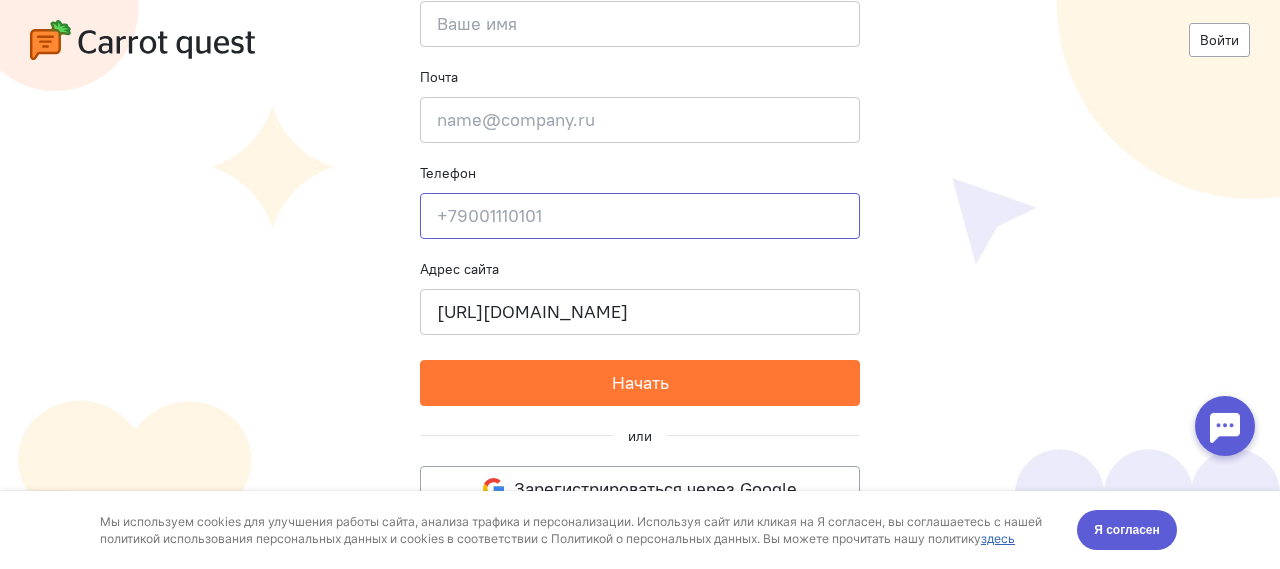 click 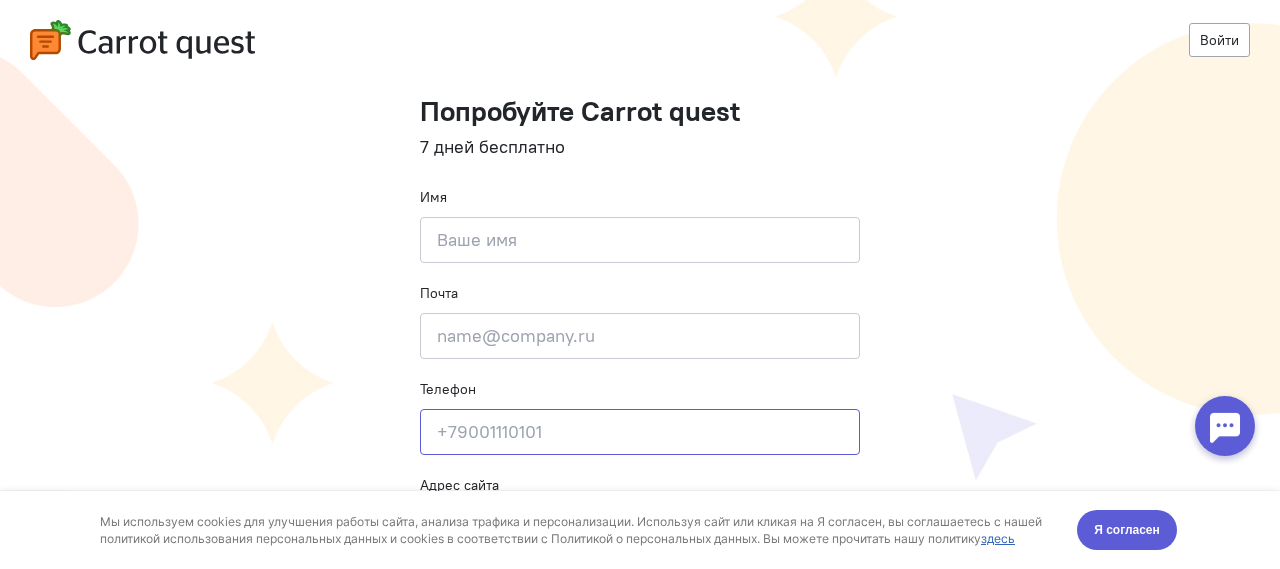 scroll, scrollTop: 32, scrollLeft: 0, axis: vertical 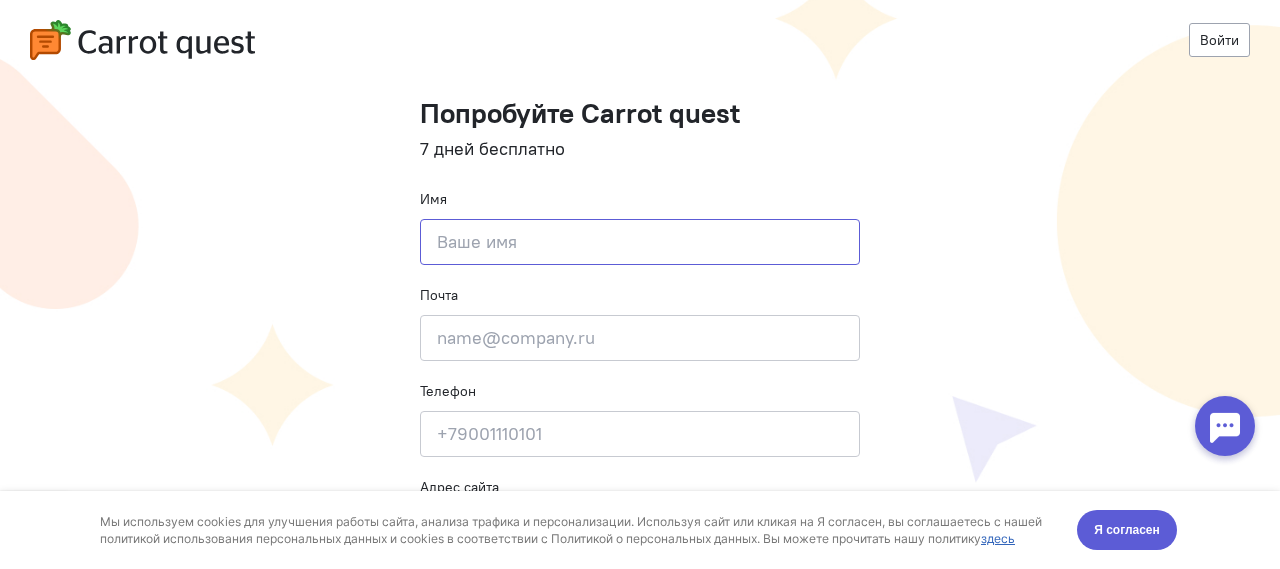 click at bounding box center [640, 242] 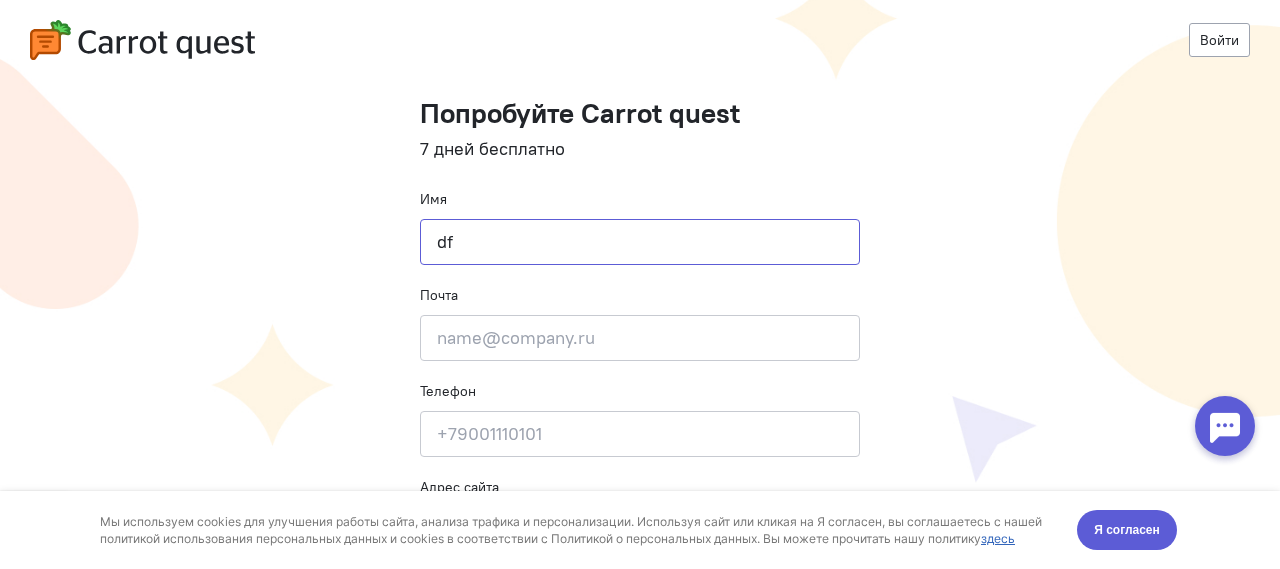 type on "d" 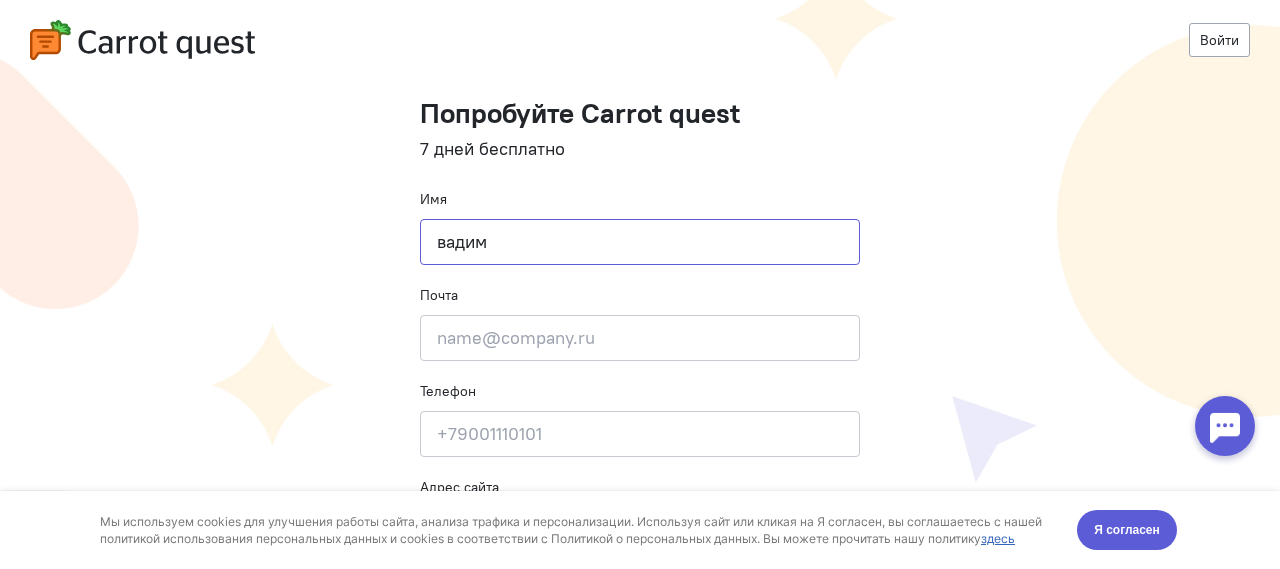 type on "вадим" 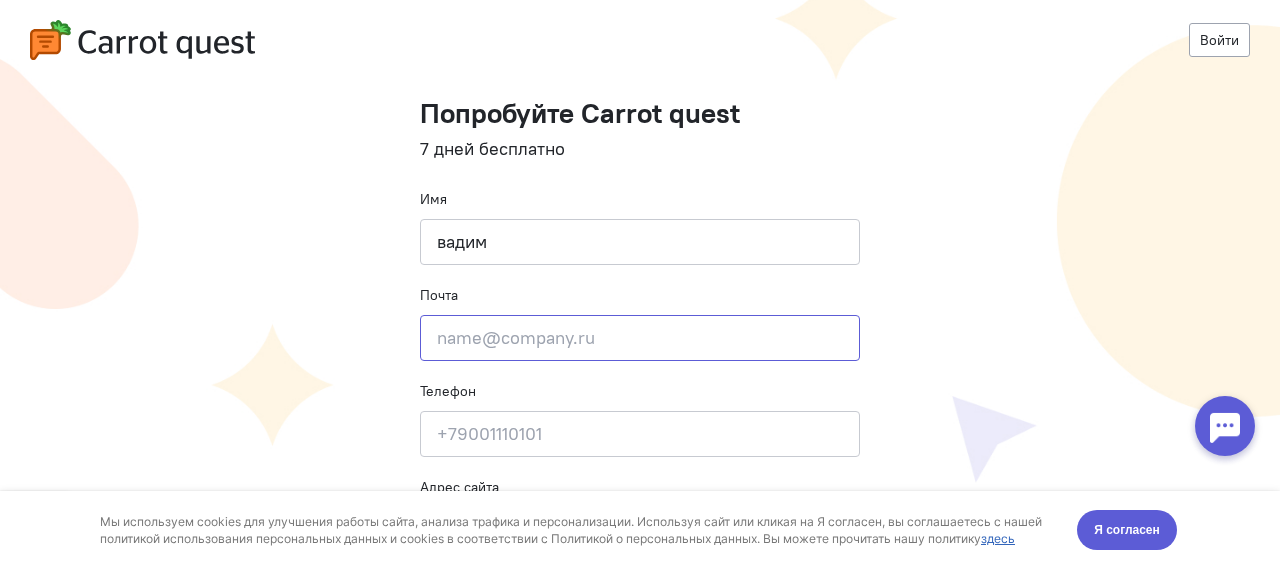 click 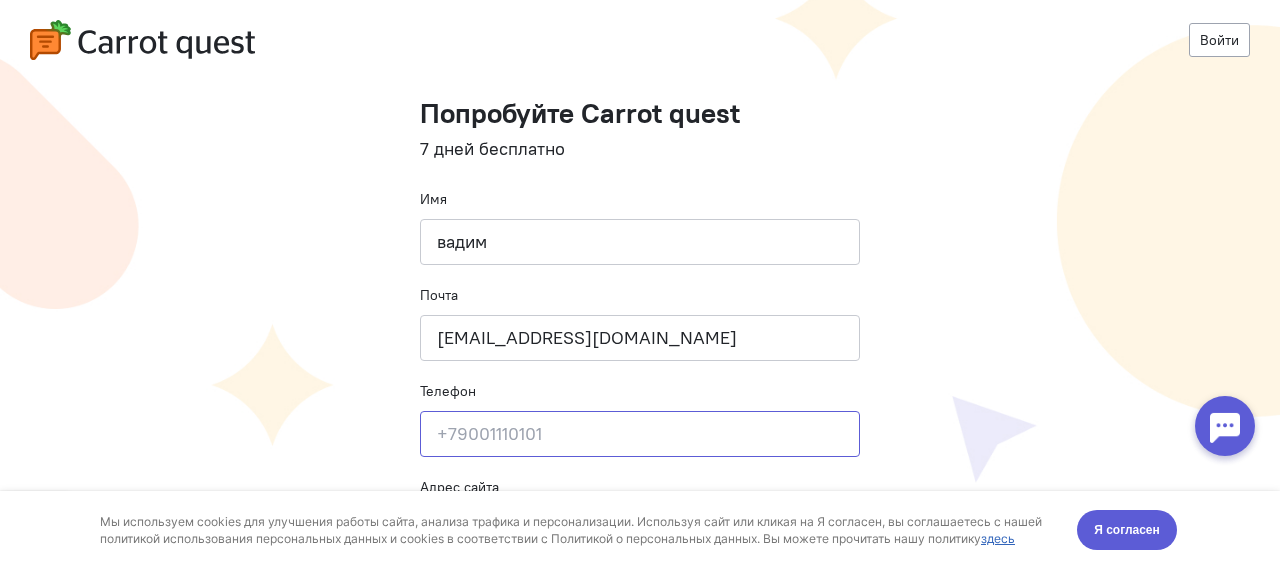 type on "89035082668" 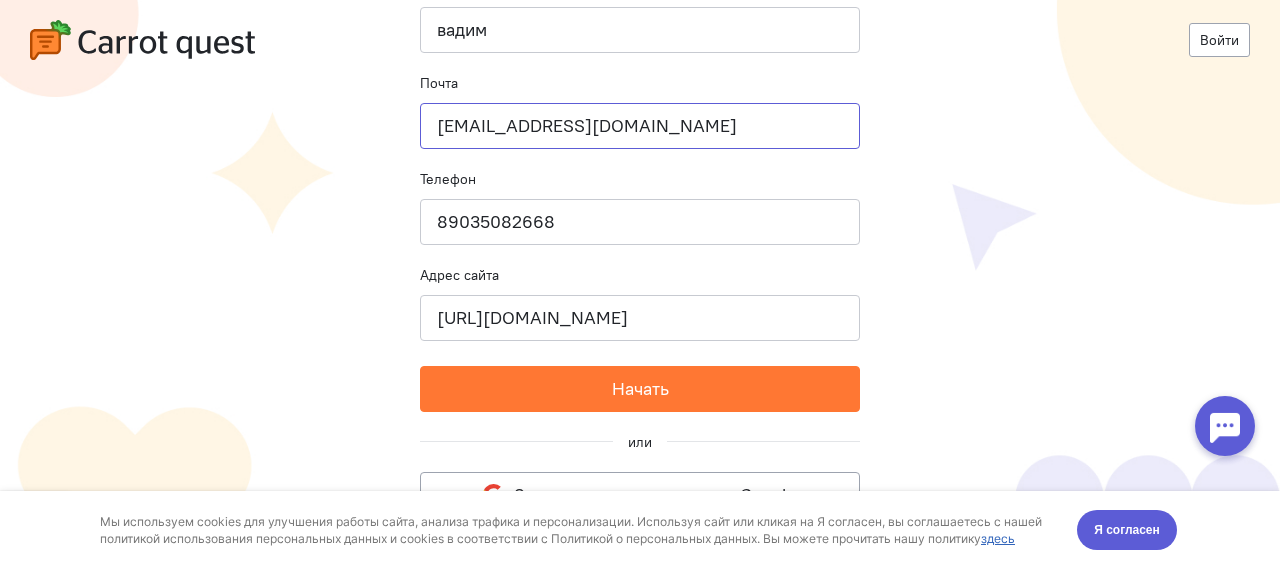 scroll, scrollTop: 250, scrollLeft: 0, axis: vertical 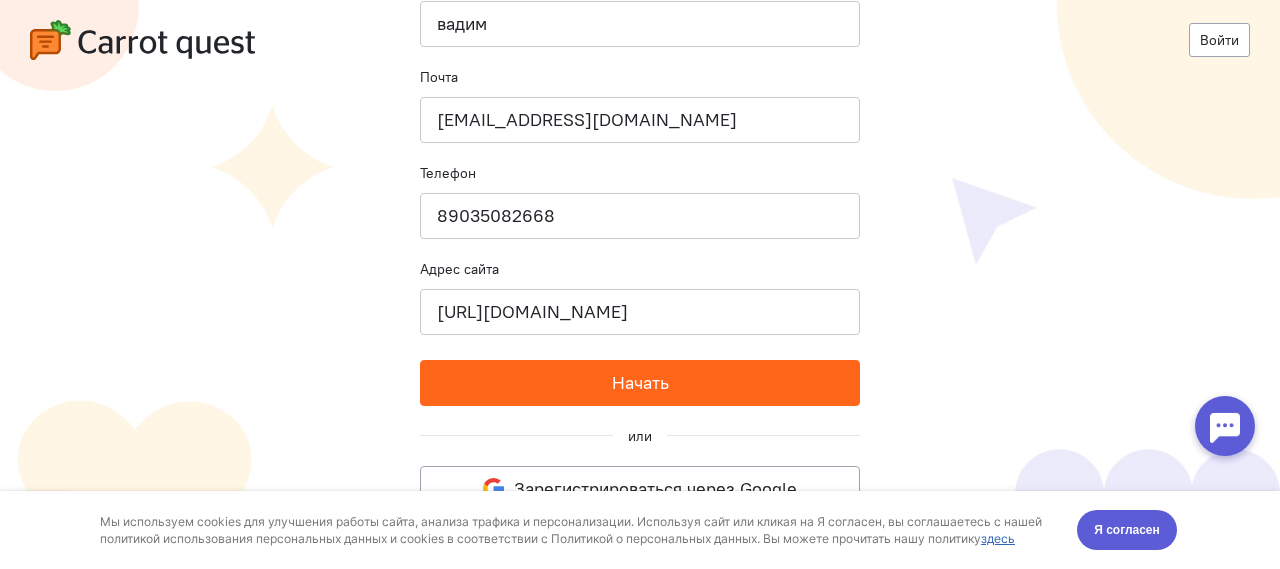 click on "Начать" at bounding box center [640, 382] 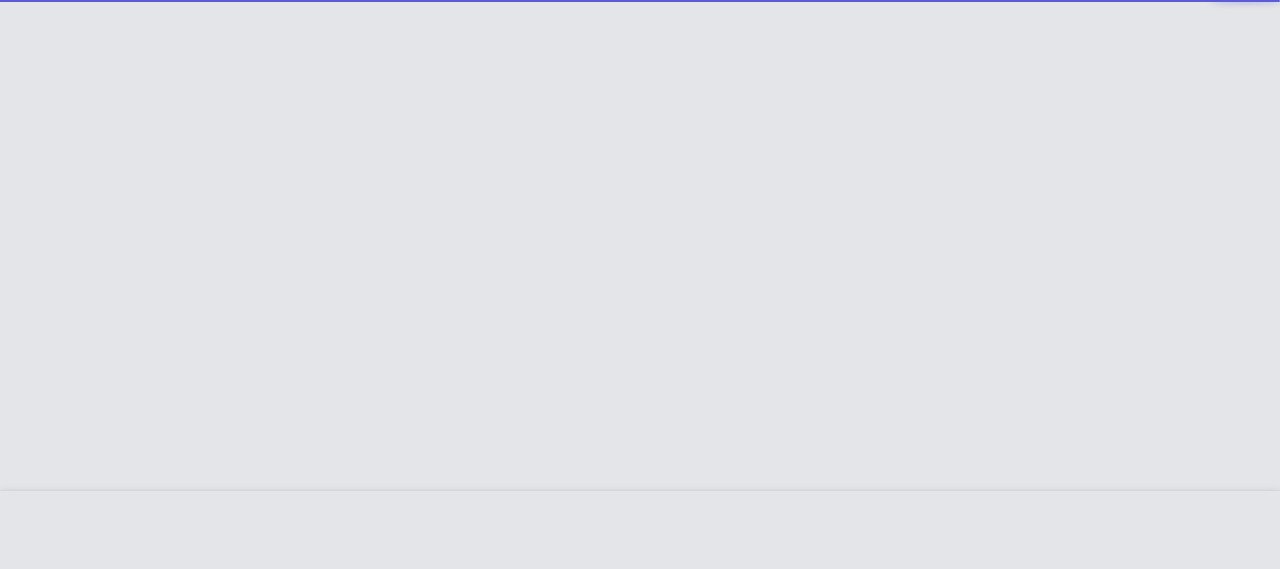 scroll, scrollTop: 0, scrollLeft: 0, axis: both 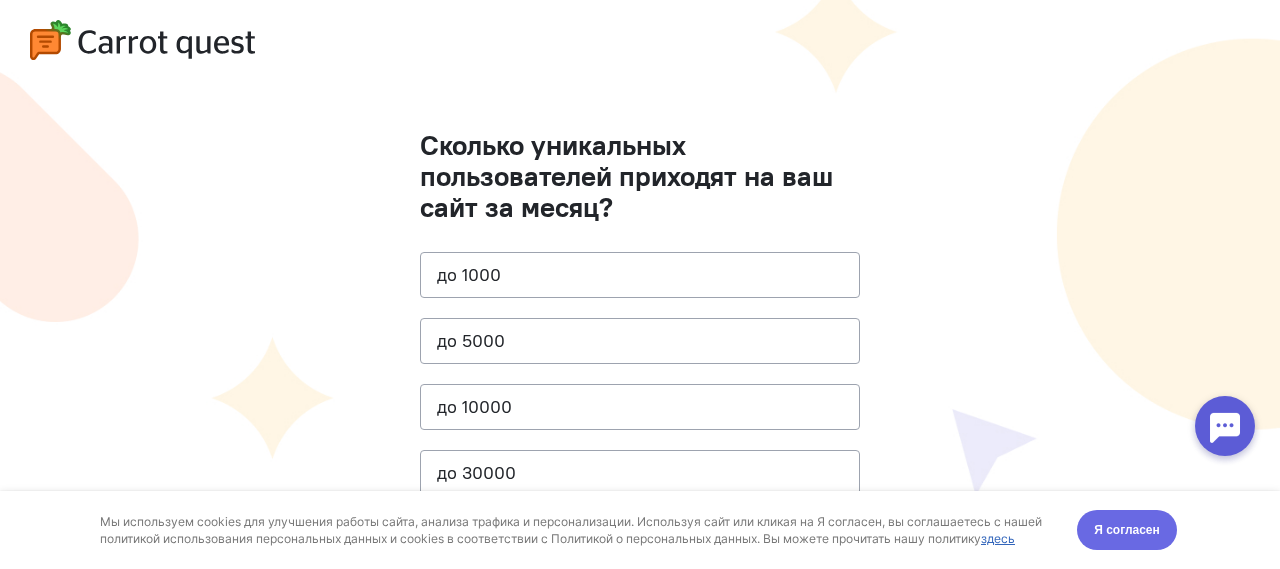 click on "Я согласен" at bounding box center (1127, 530) 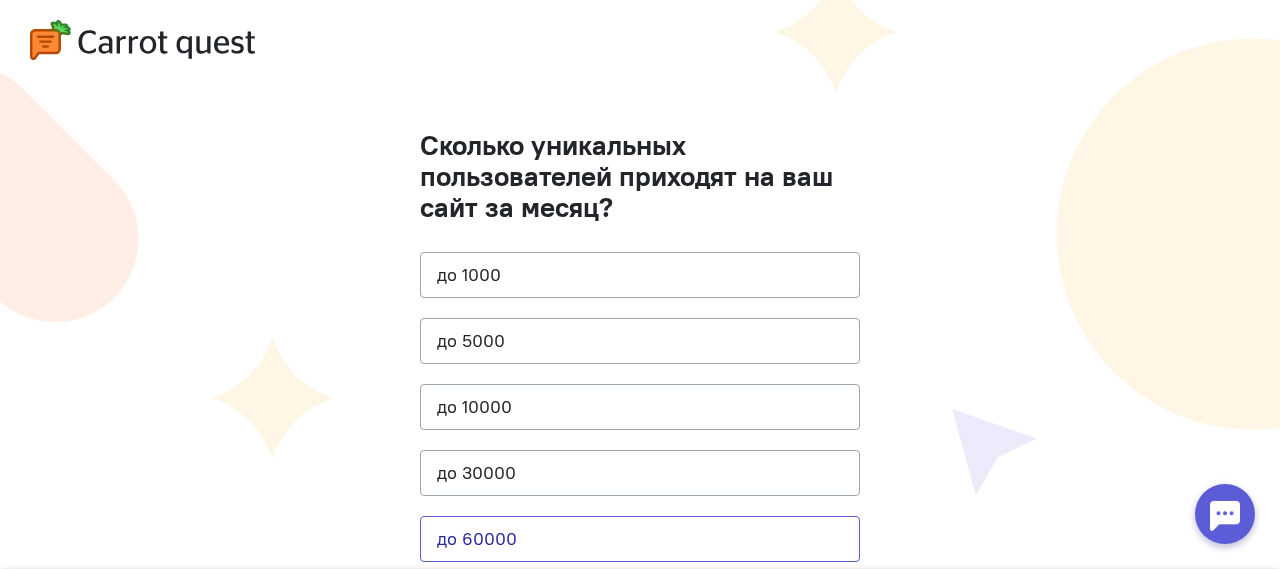 click on "до 60000" at bounding box center (640, 539) 